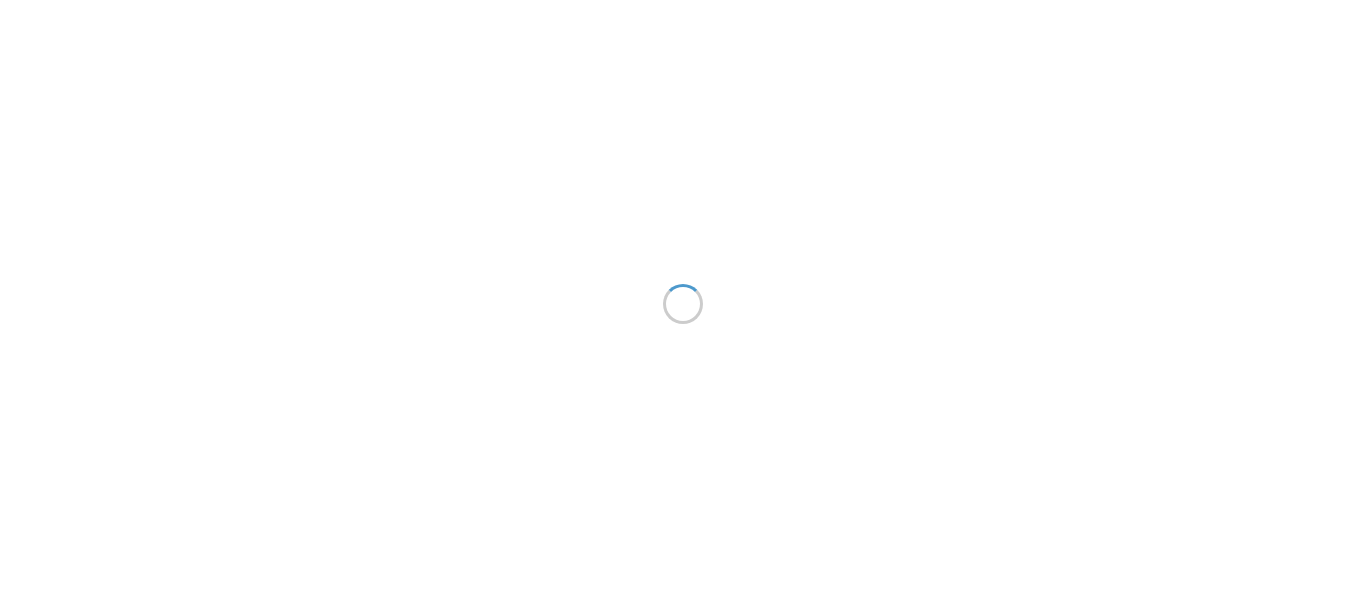 scroll, scrollTop: 0, scrollLeft: 0, axis: both 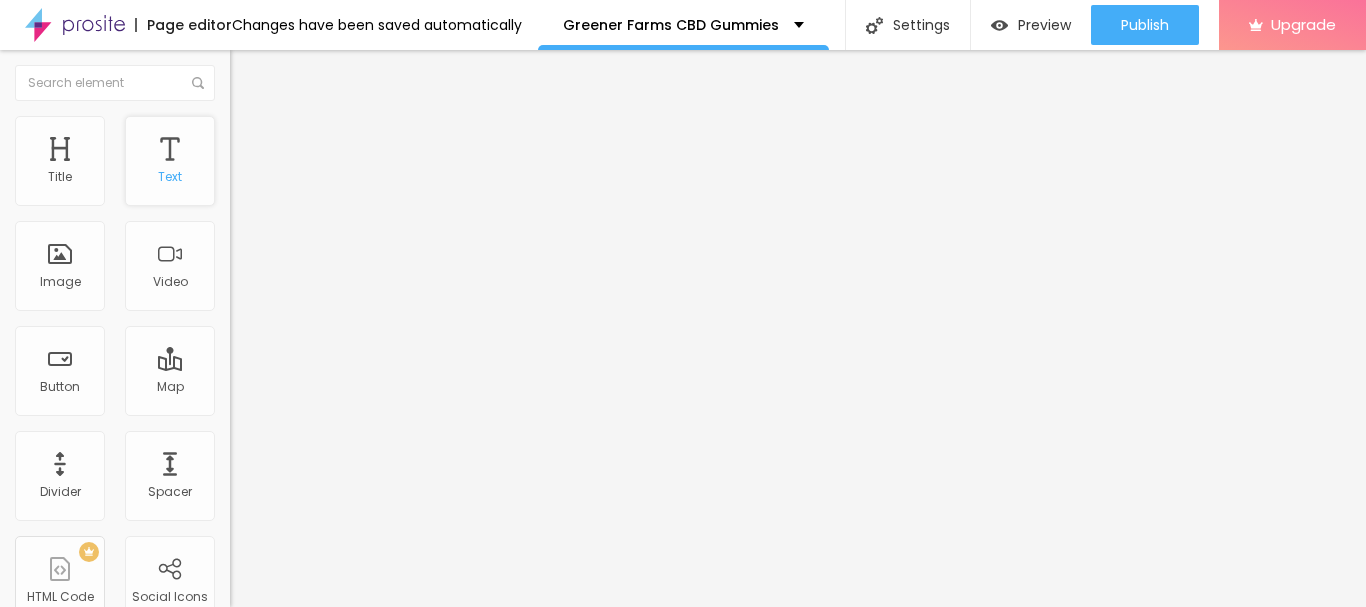 click on "Text" at bounding box center (170, 177) 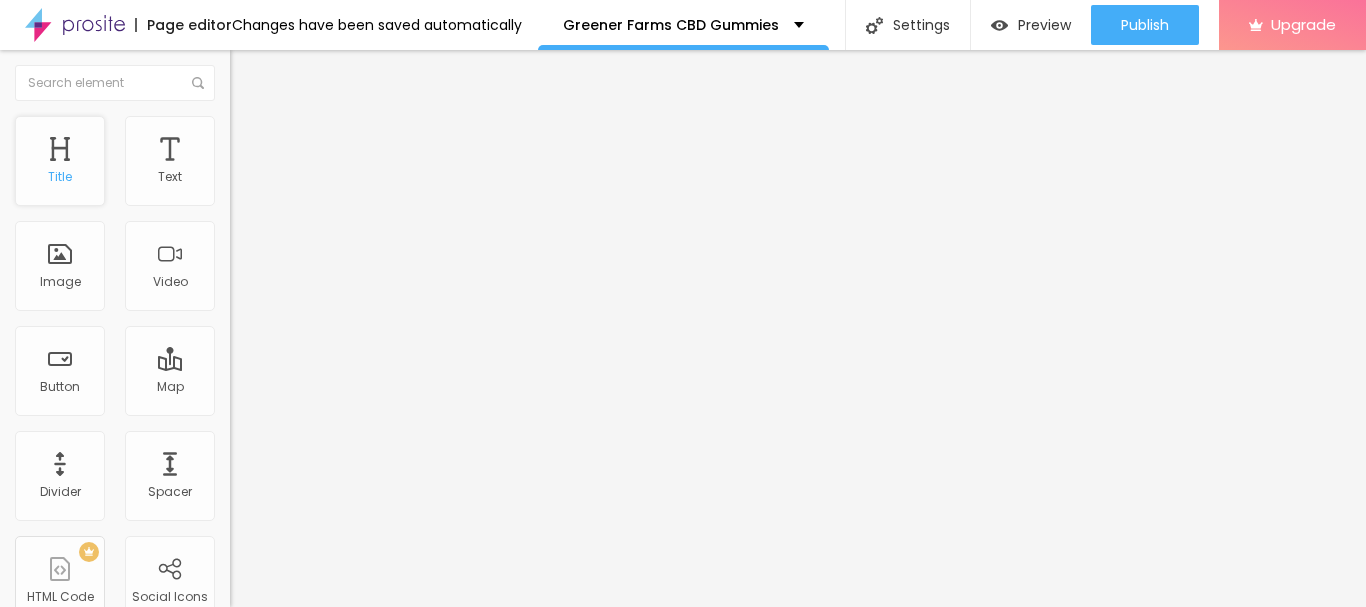 click on "Title" at bounding box center (60, 177) 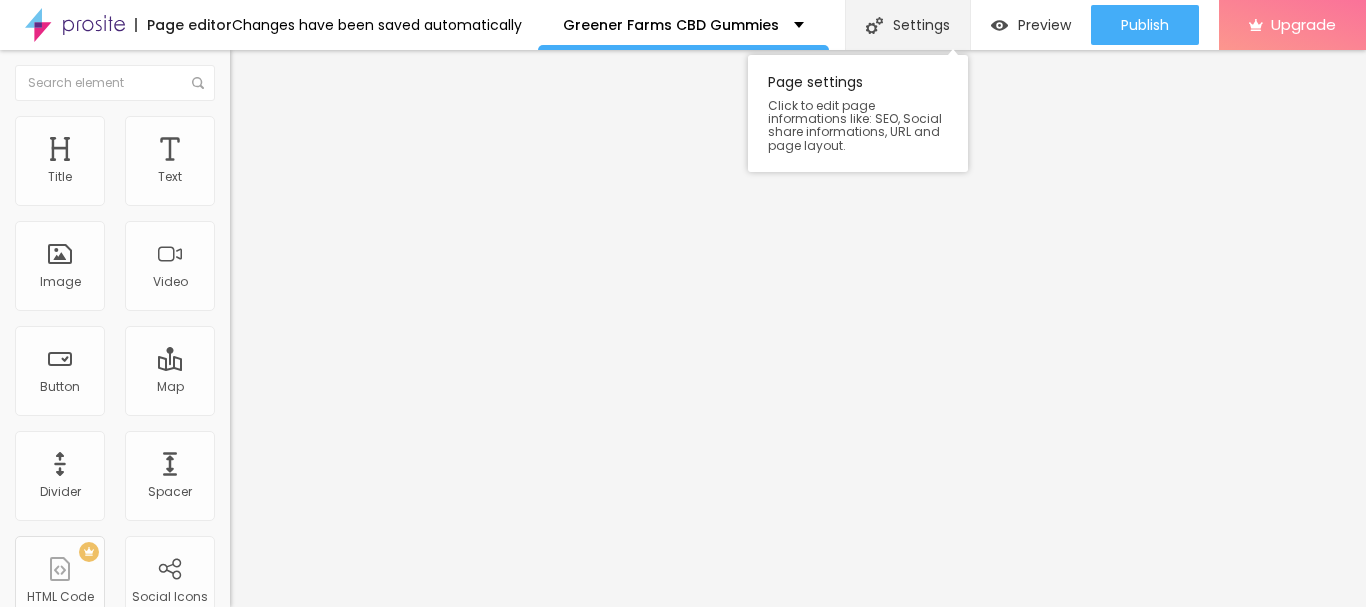 click on "Settings" at bounding box center (907, 25) 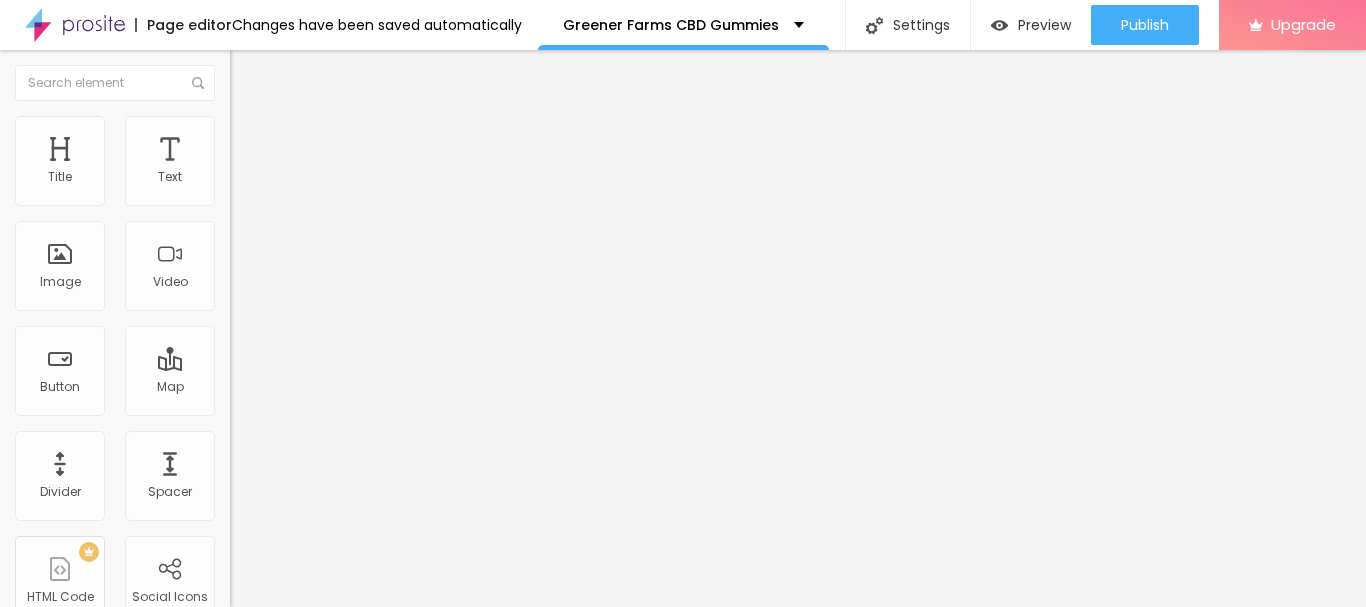 click on "Greener Farms CBD Gummies" at bounding box center [683, 726] 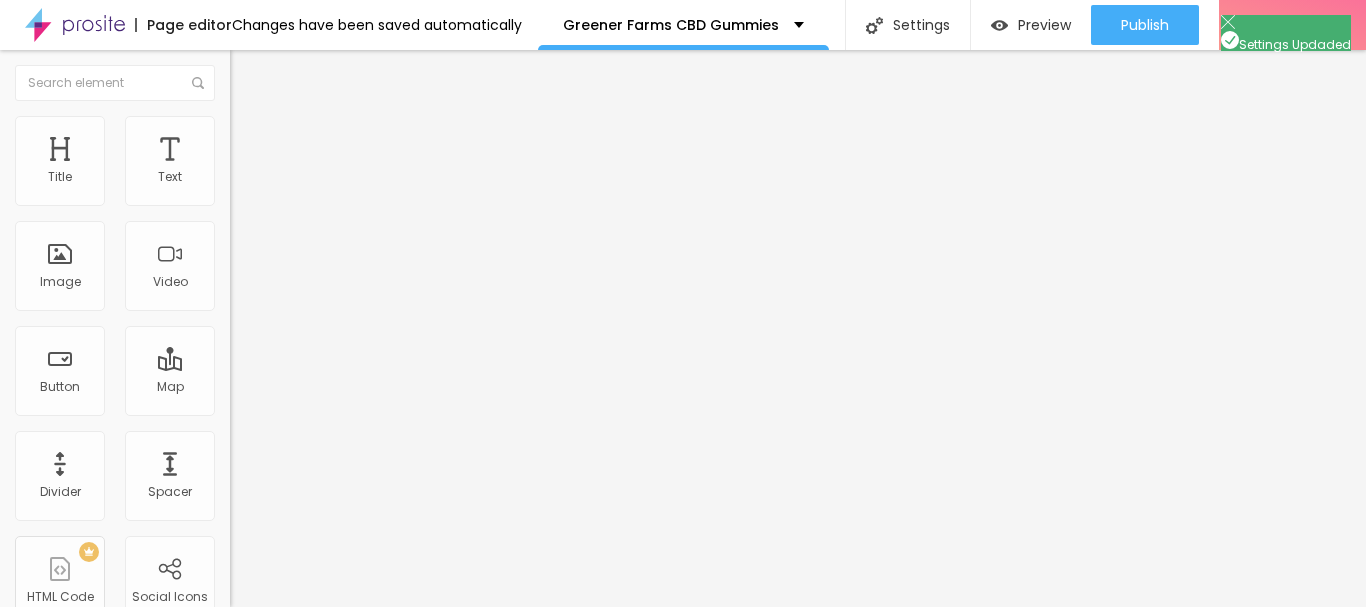 scroll, scrollTop: 0, scrollLeft: 0, axis: both 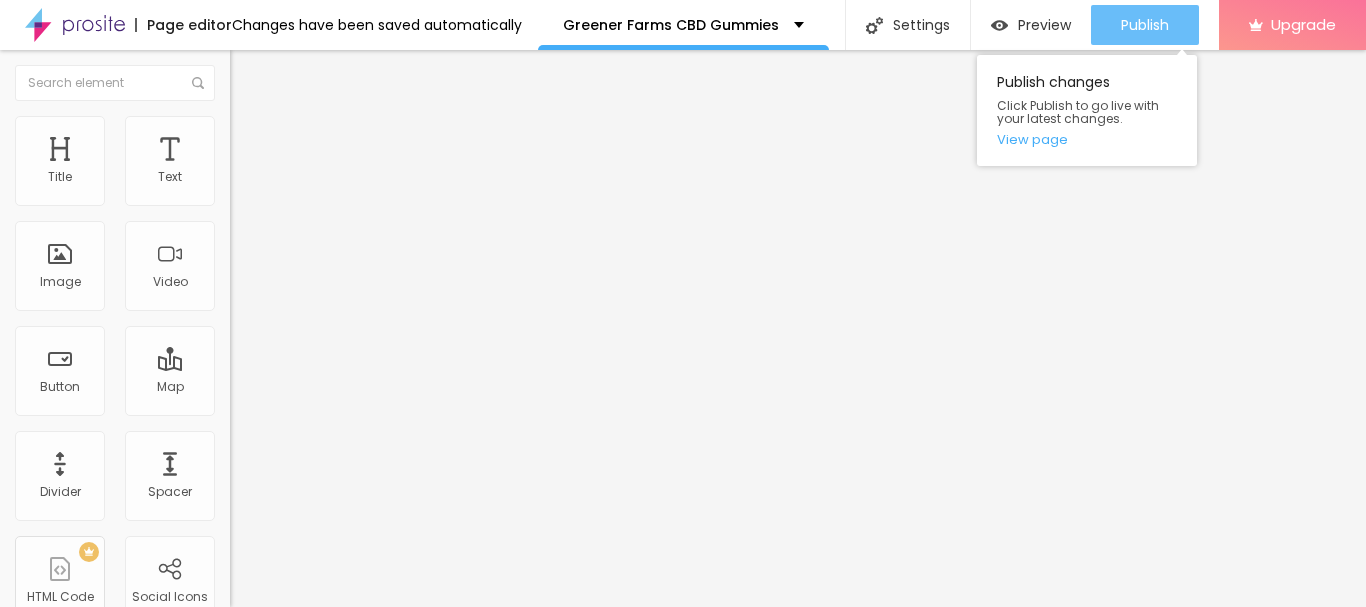 click on "Publish" at bounding box center (1145, 25) 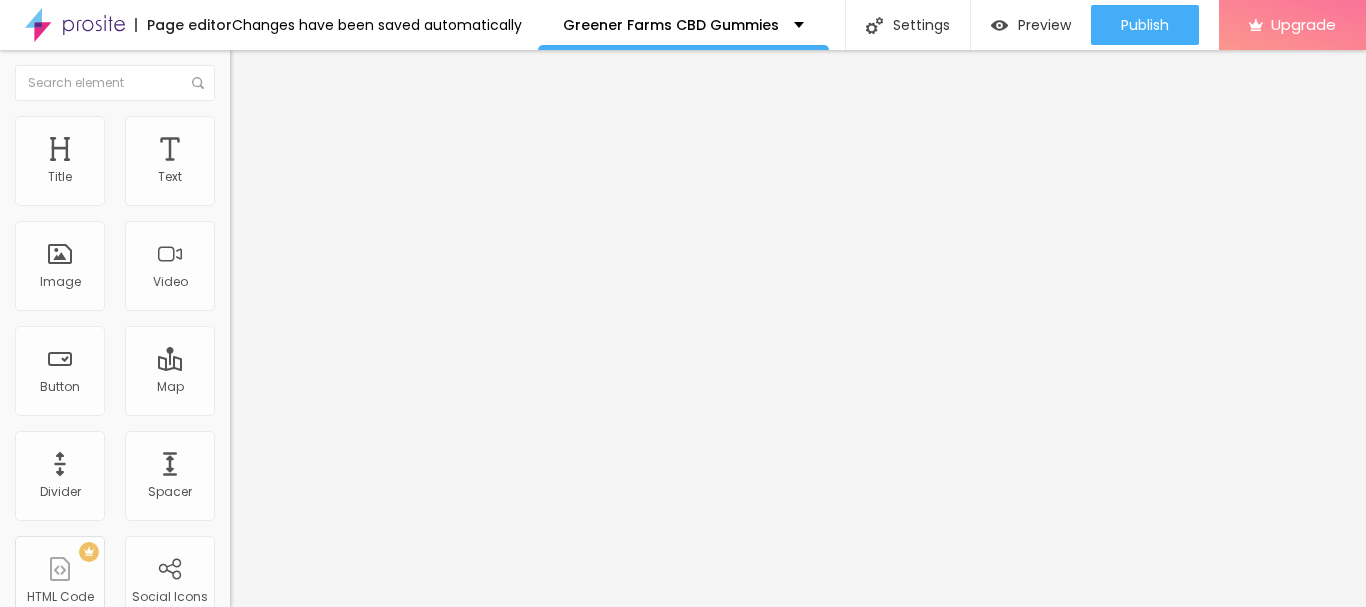 click on "Advanced" at bounding box center (280, 129) 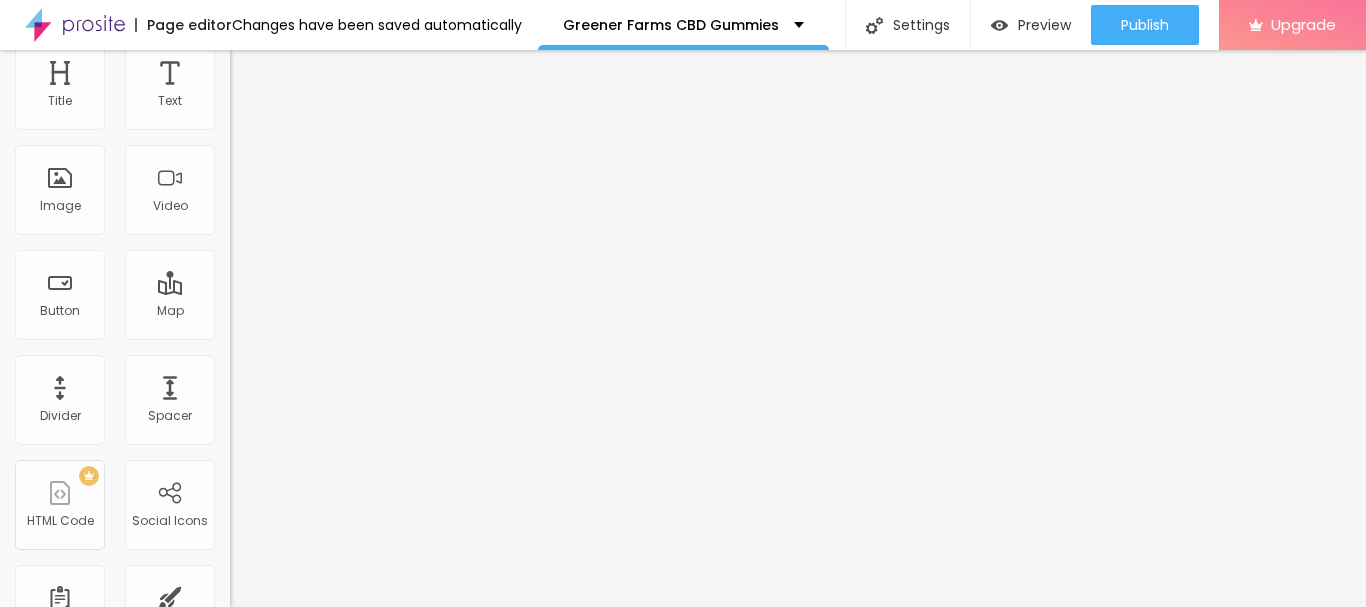 scroll, scrollTop: 0, scrollLeft: 0, axis: both 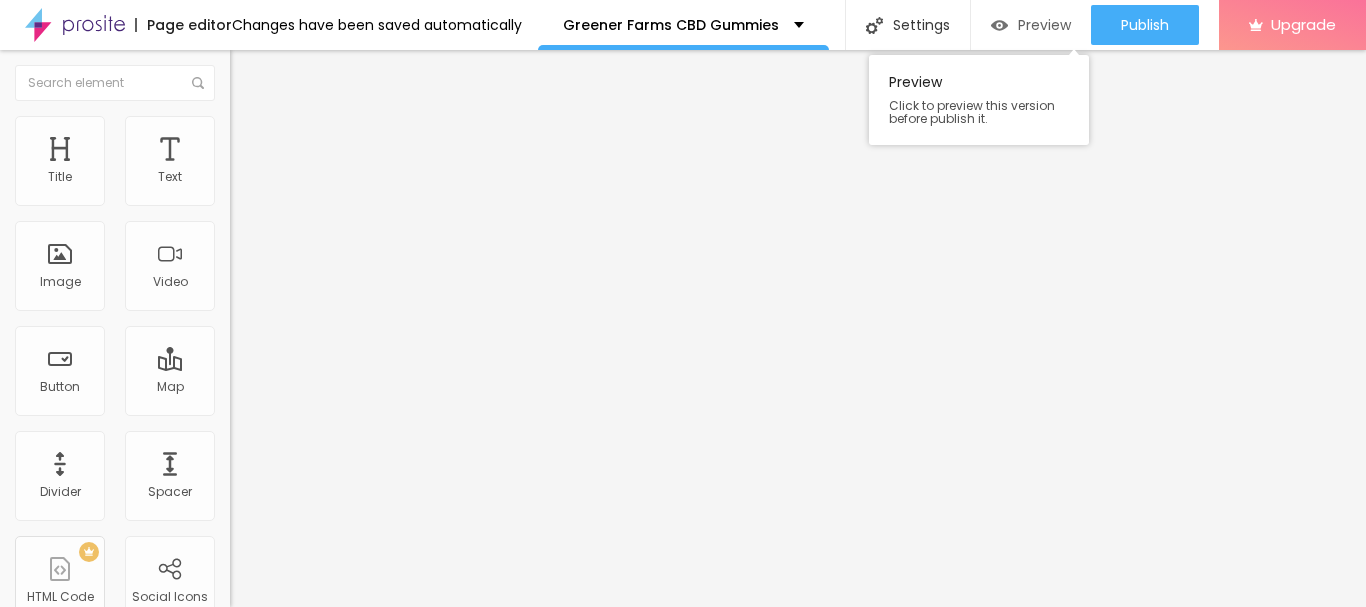 click on "Preview" at bounding box center (1044, 25) 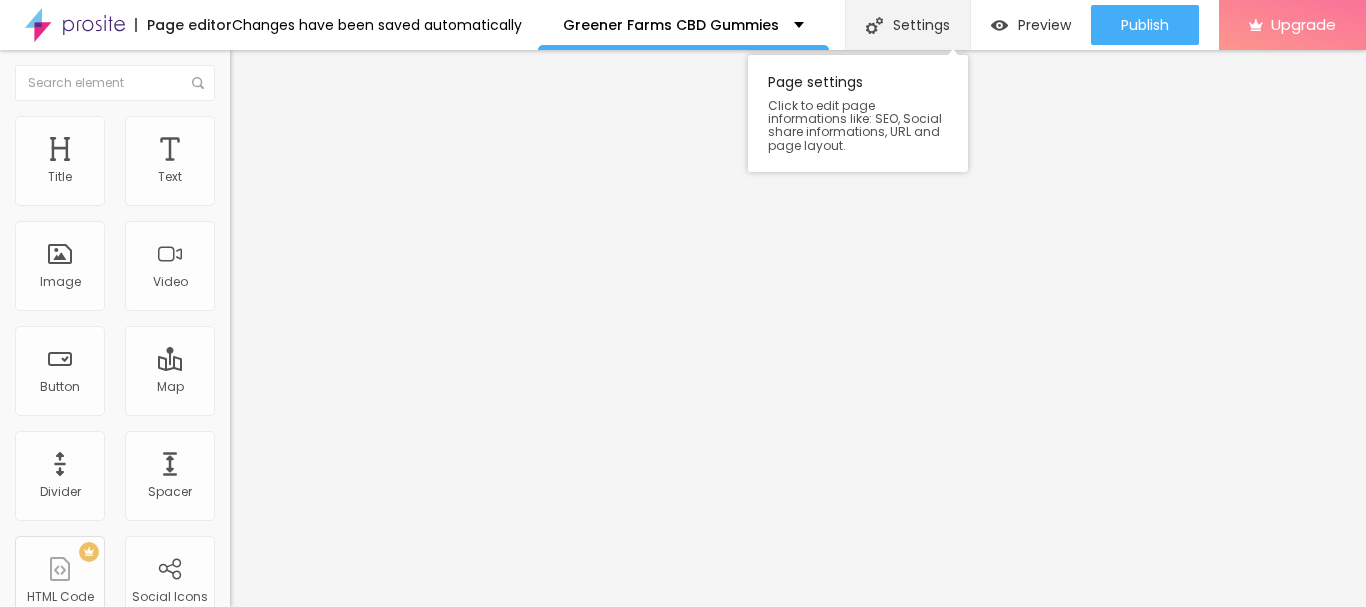 type 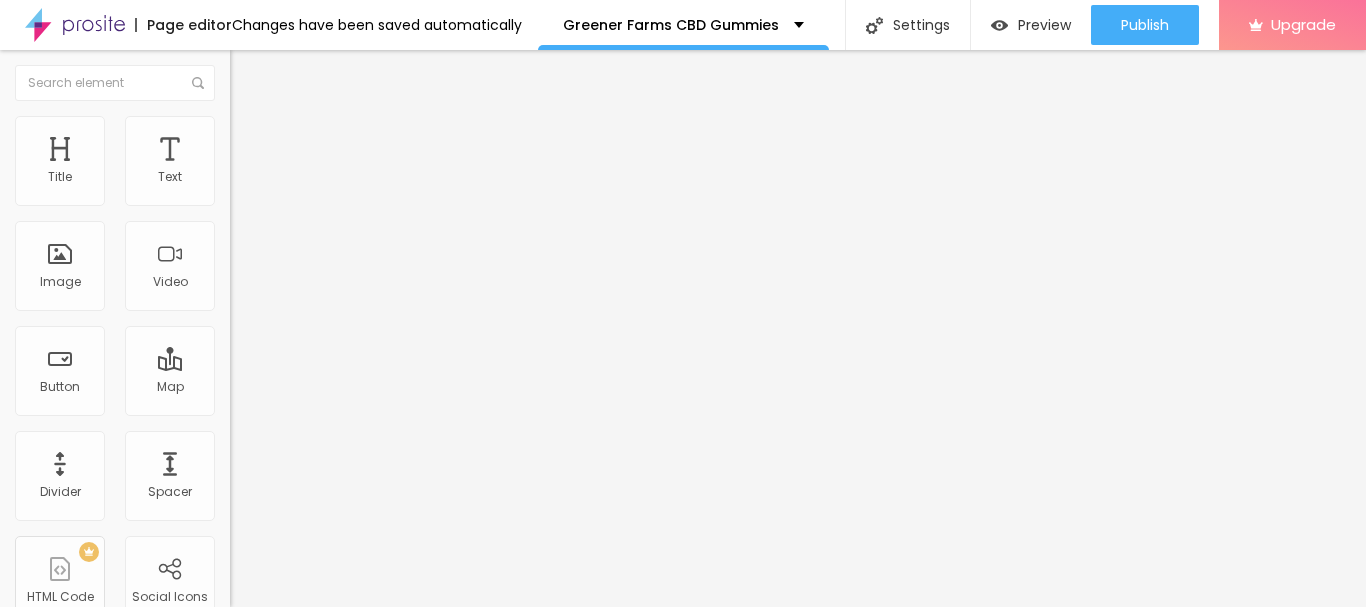 click at bounding box center [253, 73] 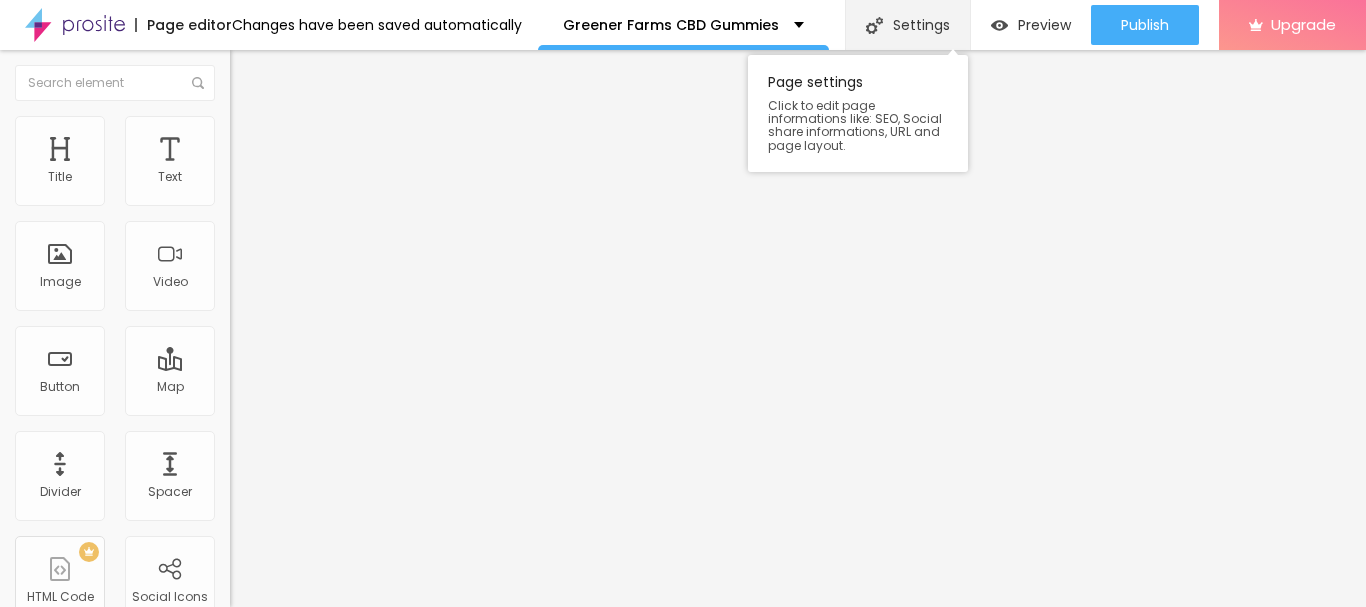 click on "Settings" at bounding box center [907, 25] 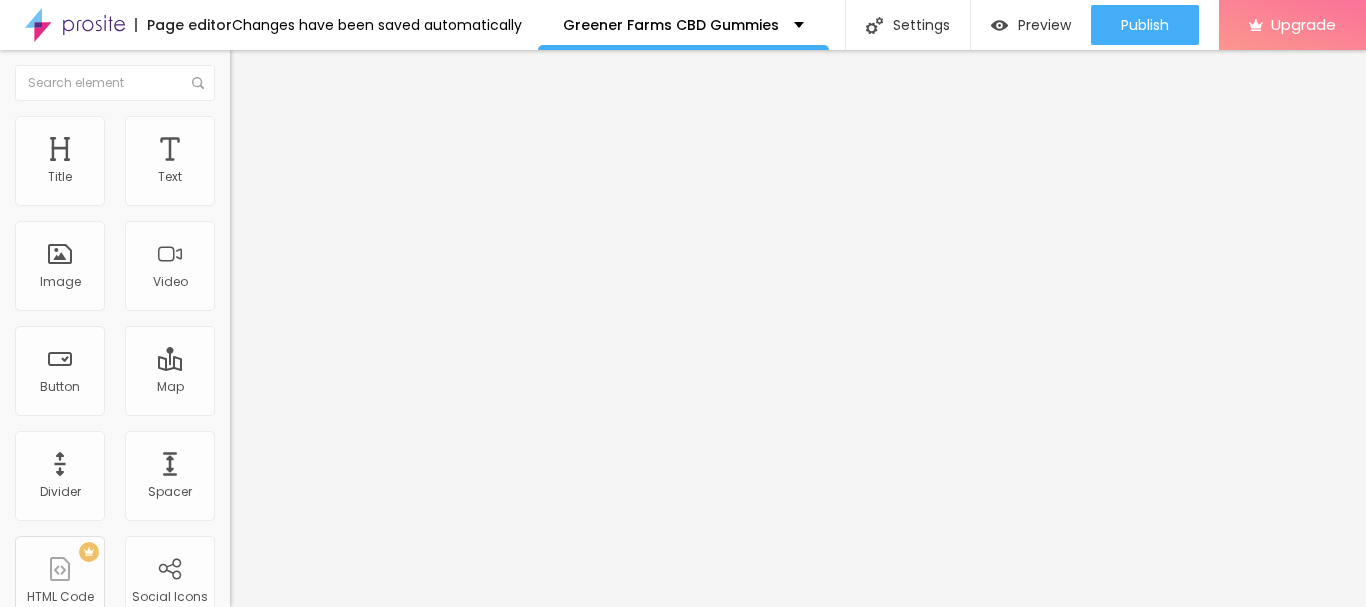 click on "Advanced" at bounding box center [683, 679] 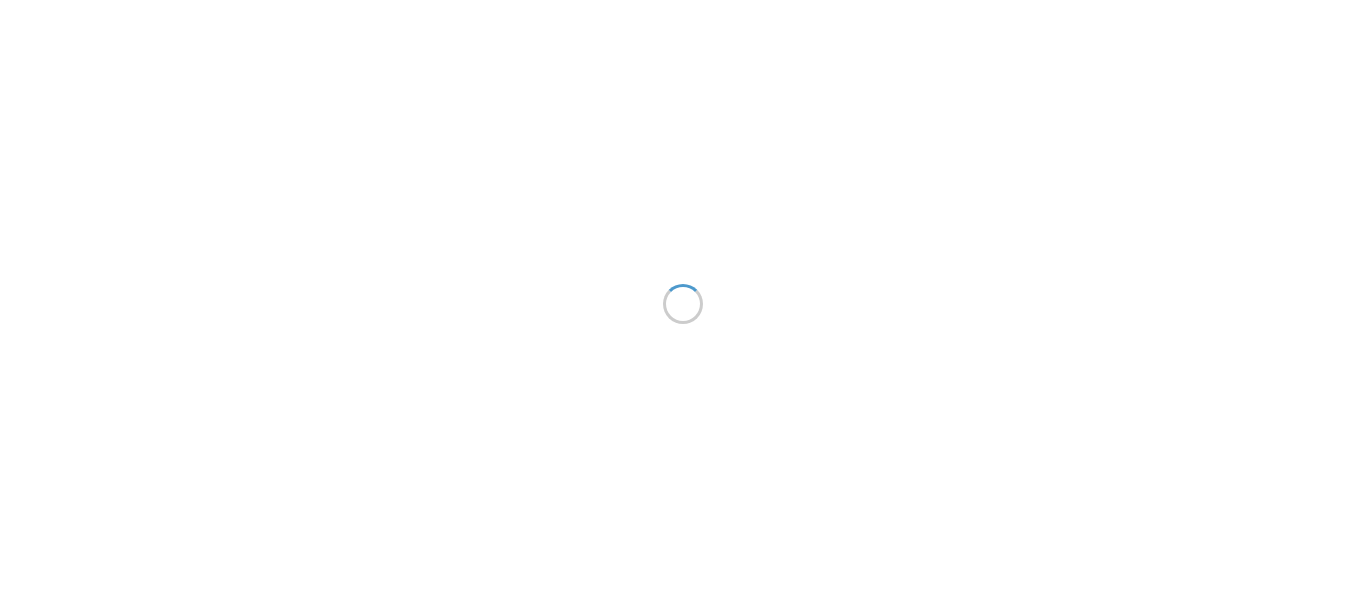 scroll, scrollTop: 0, scrollLeft: 0, axis: both 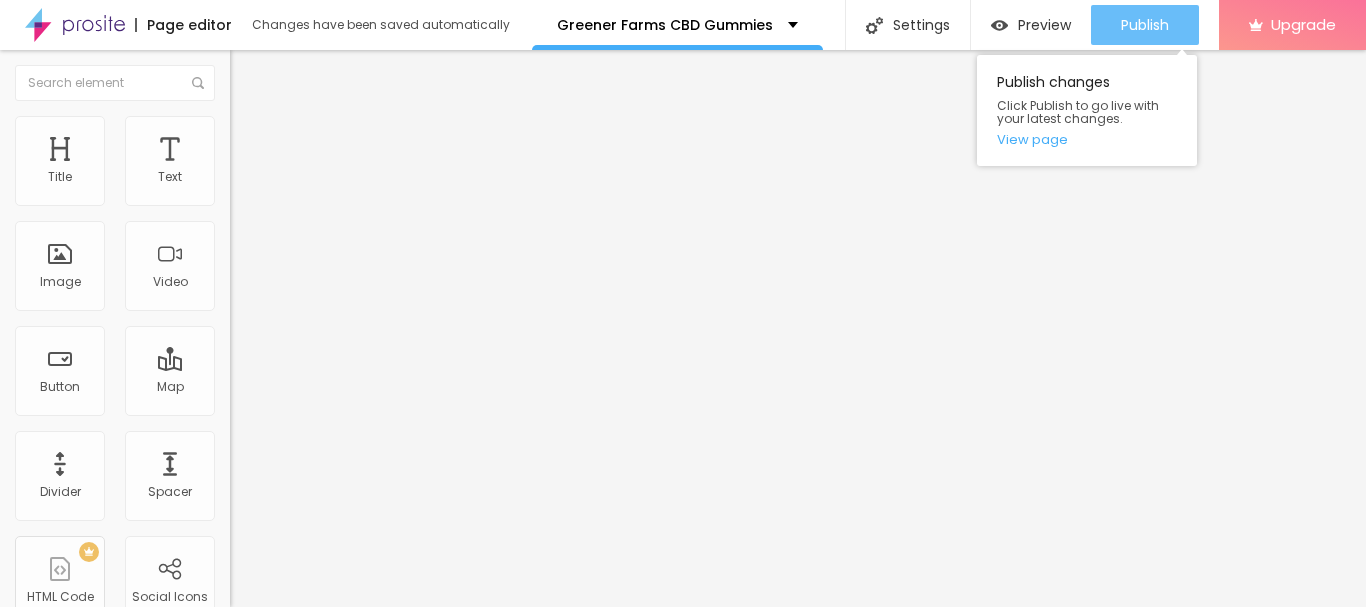 click on "Publish" at bounding box center (1145, 25) 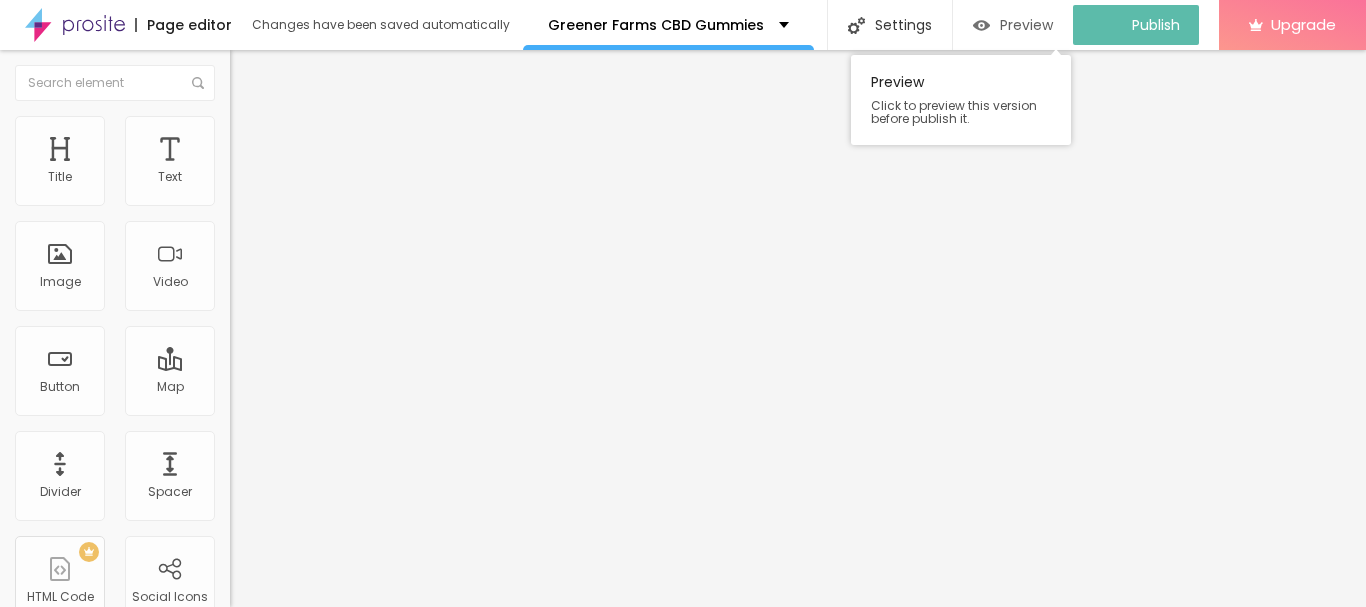 click on "Preview" at bounding box center [1026, 25] 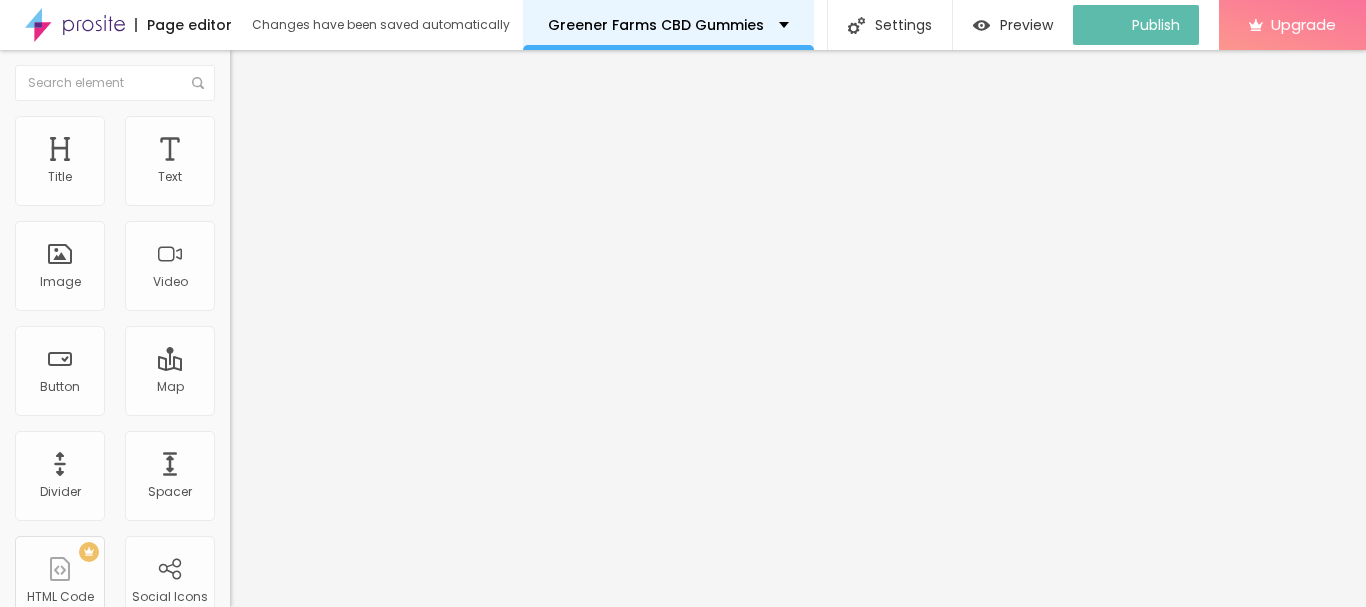 type 